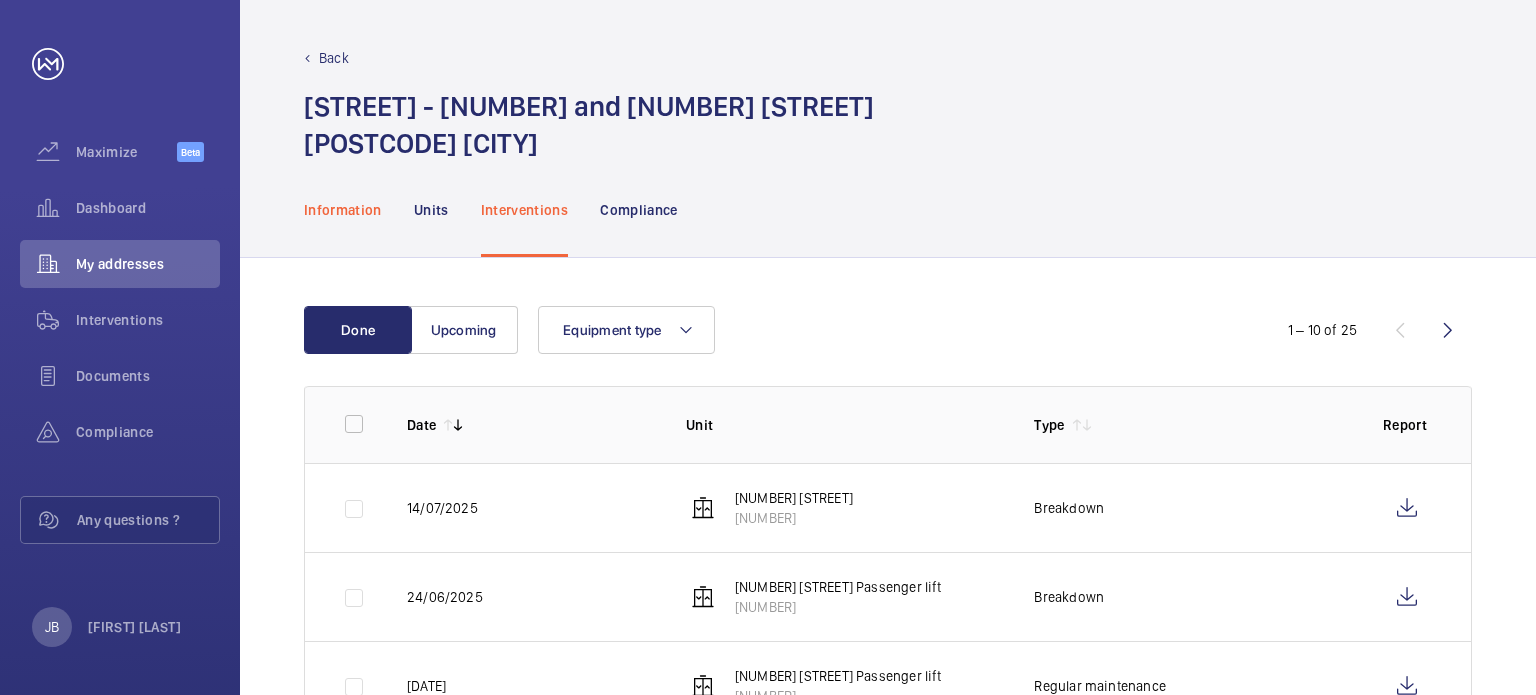 scroll, scrollTop: 0, scrollLeft: 0, axis: both 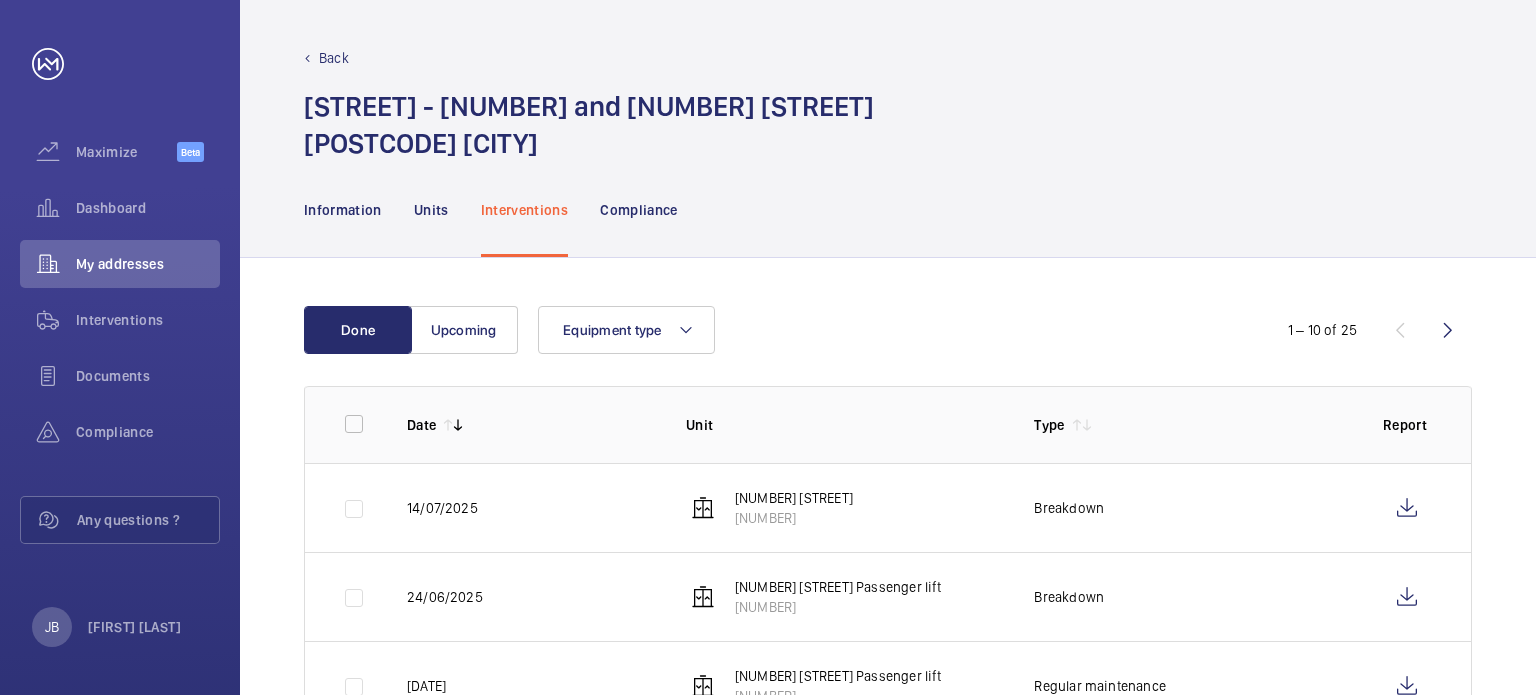 click on "Back" 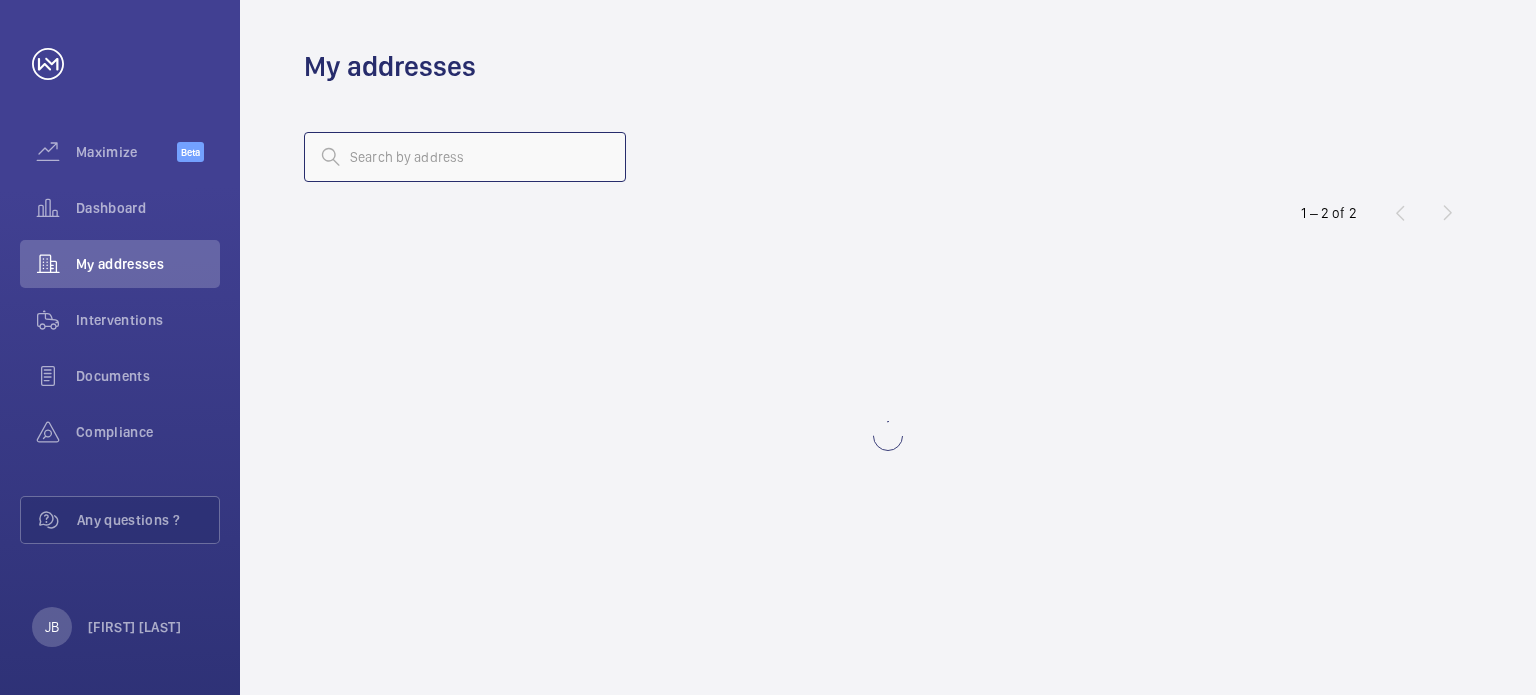 click 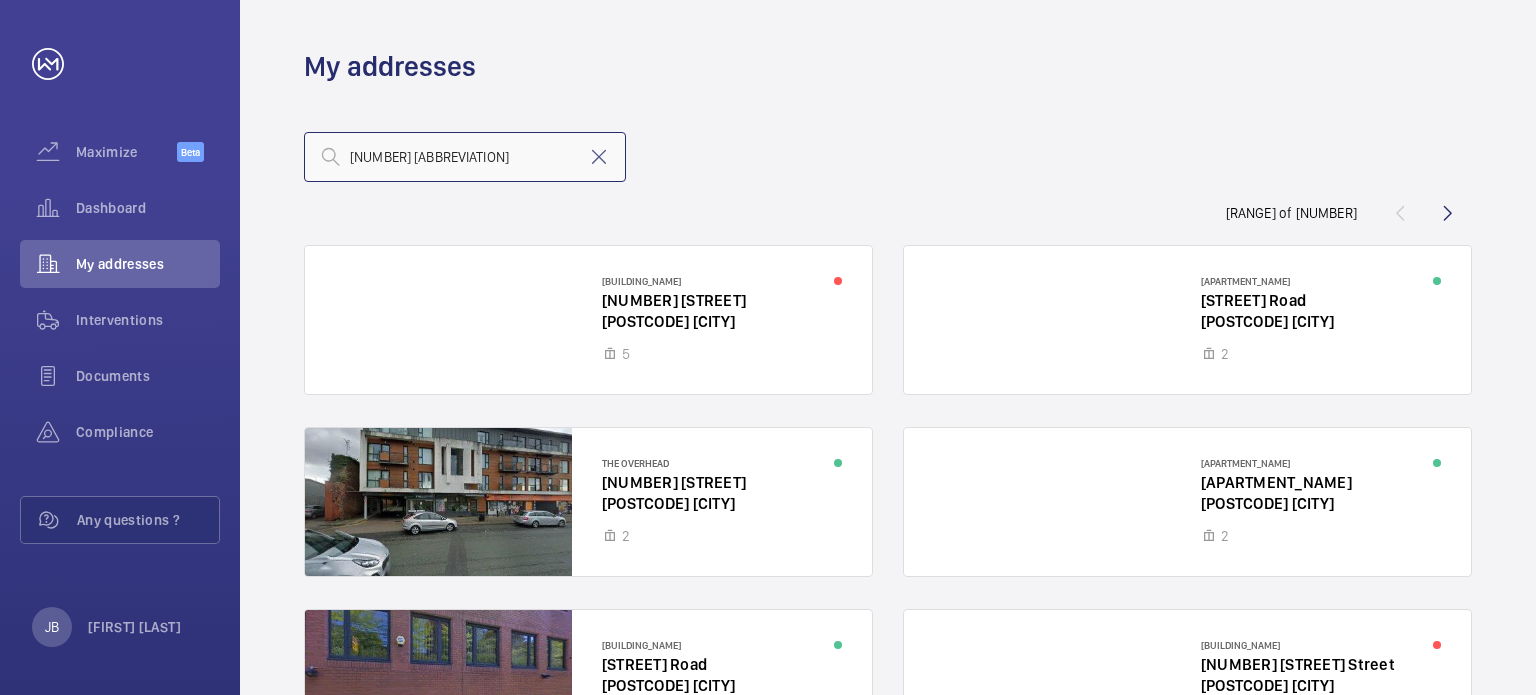 type on "[NUMBER] [ABBREVIATION]" 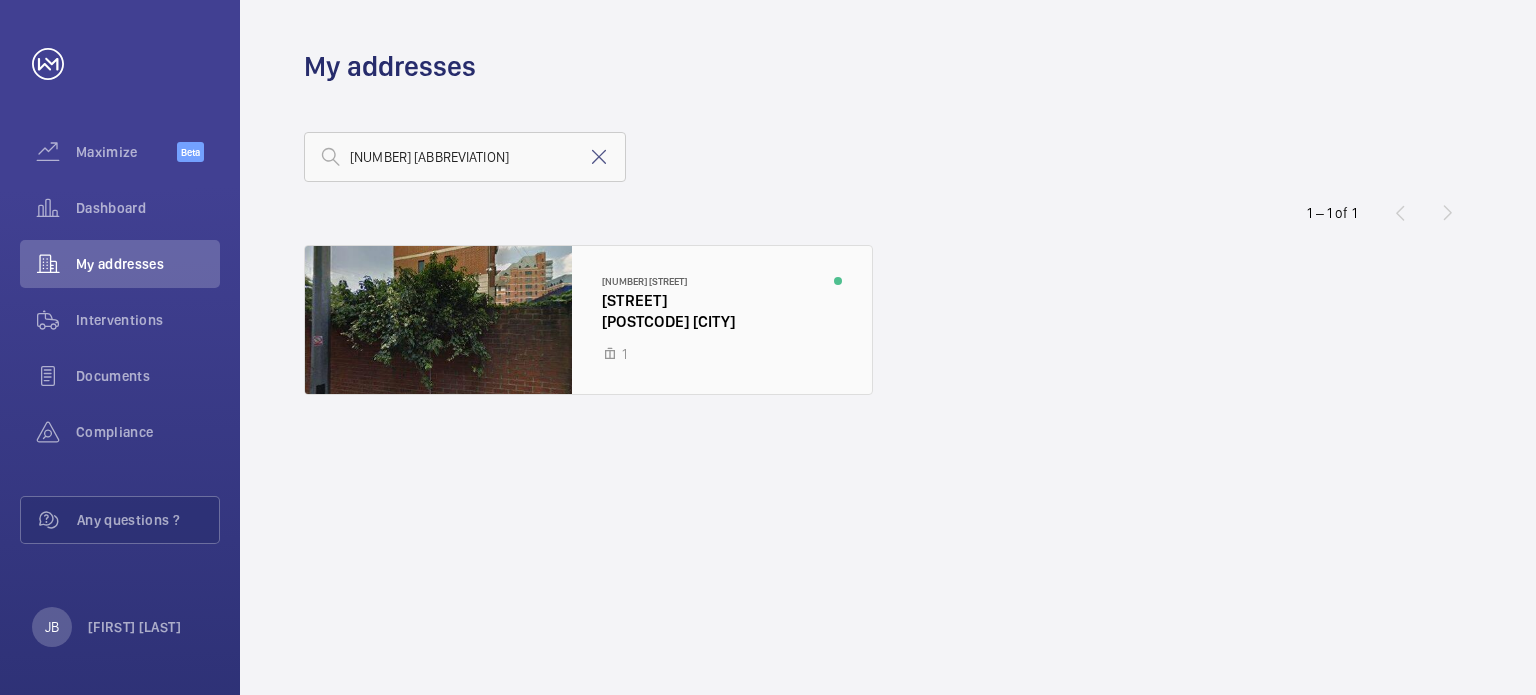 click 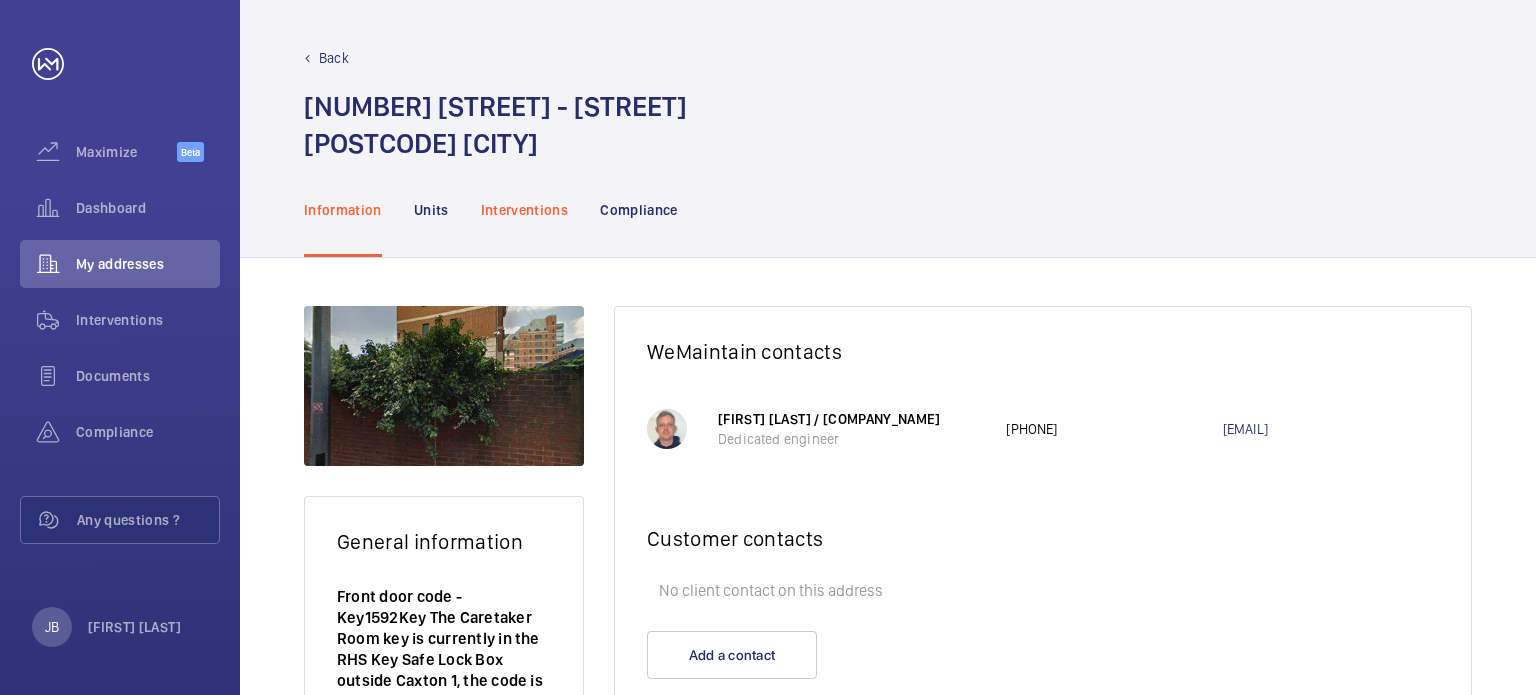 click on "Interventions" 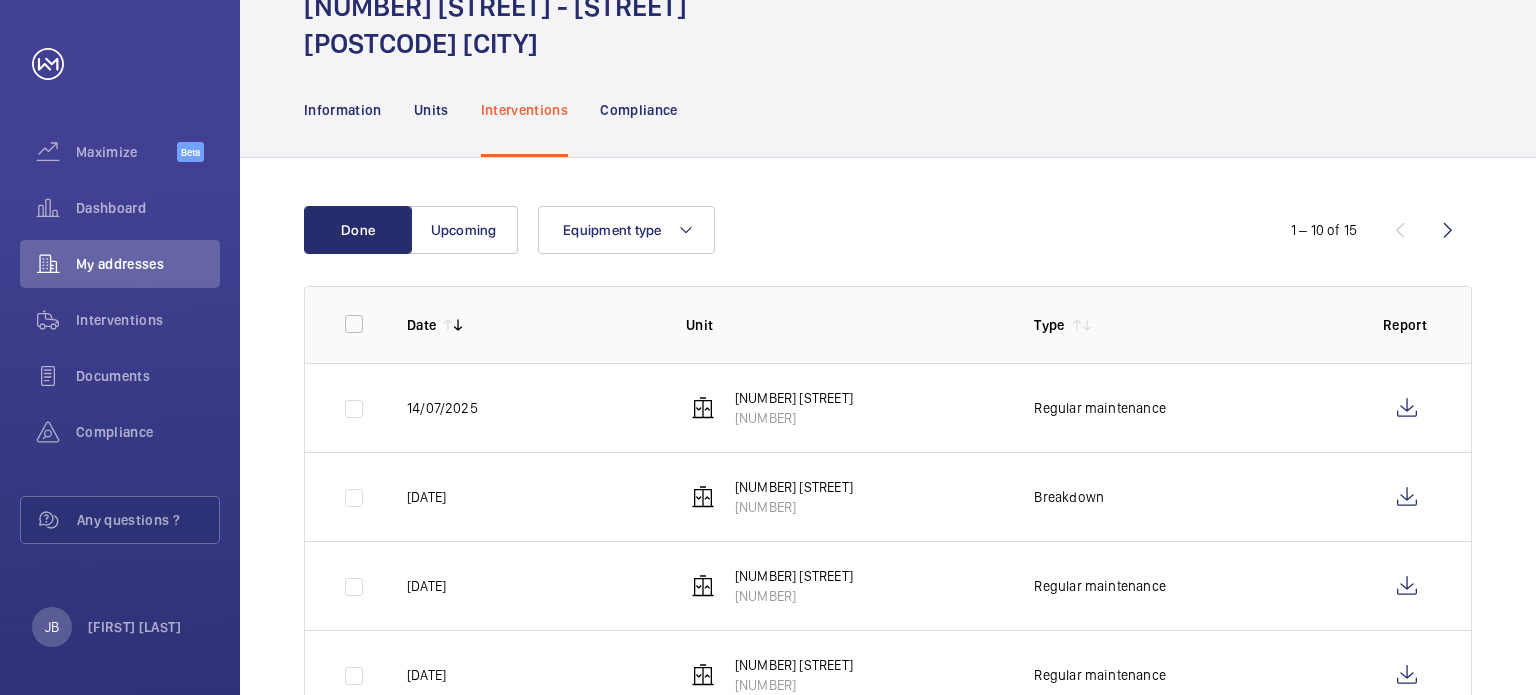 scroll, scrollTop: 200, scrollLeft: 0, axis: vertical 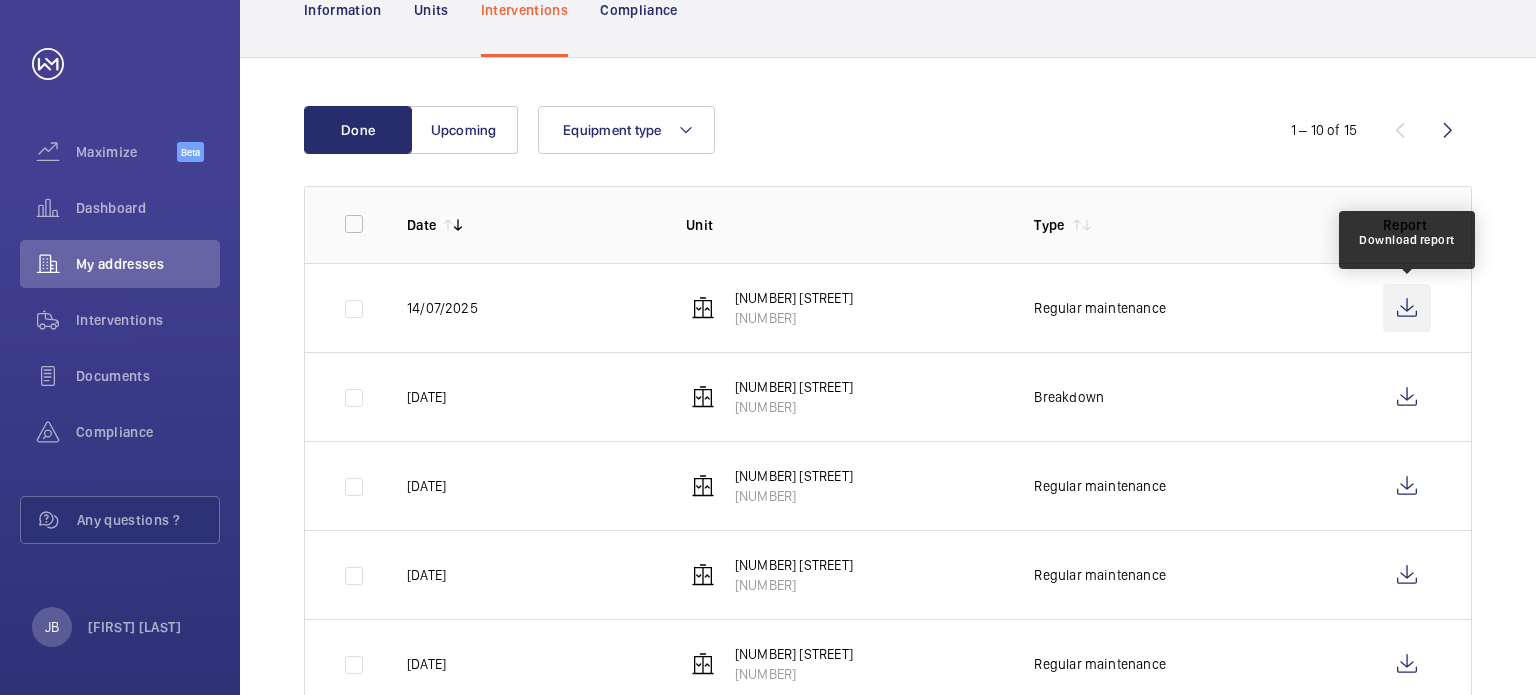 click 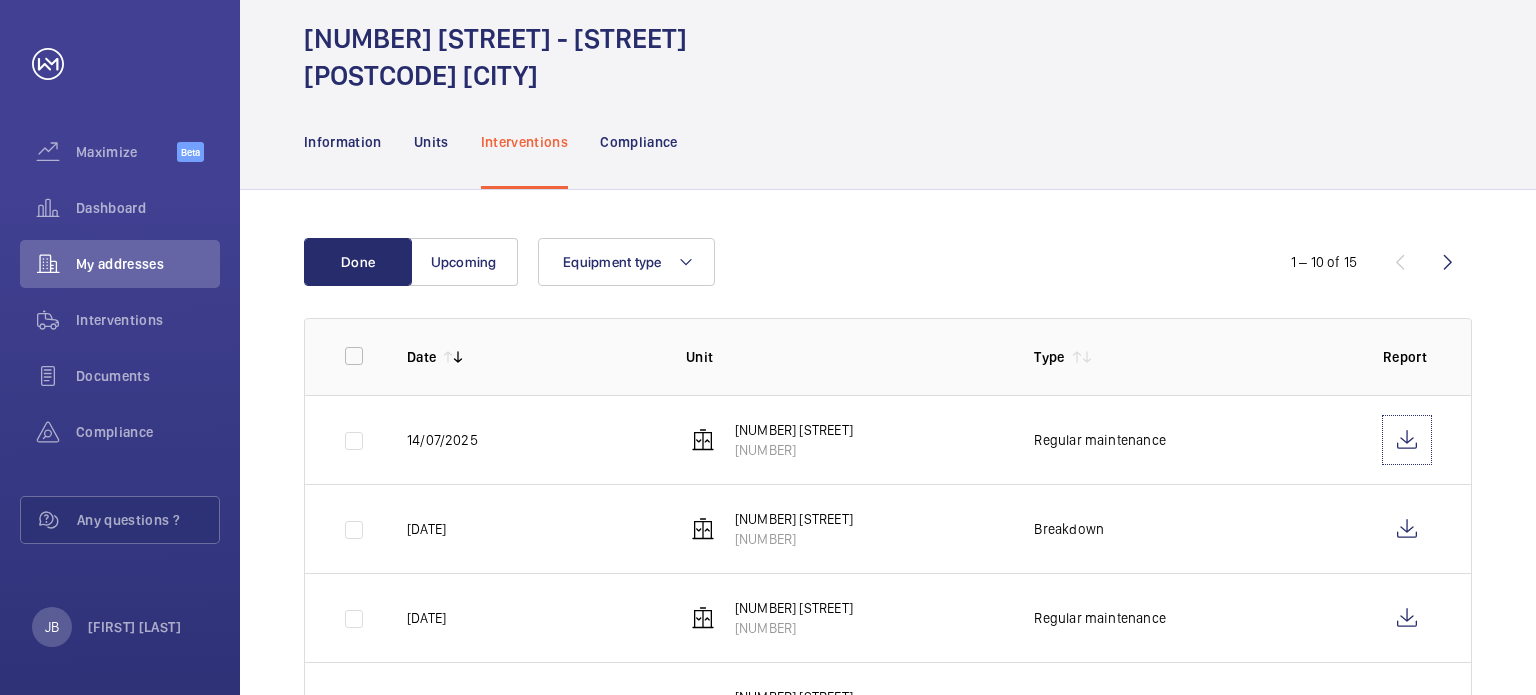 scroll, scrollTop: 0, scrollLeft: 0, axis: both 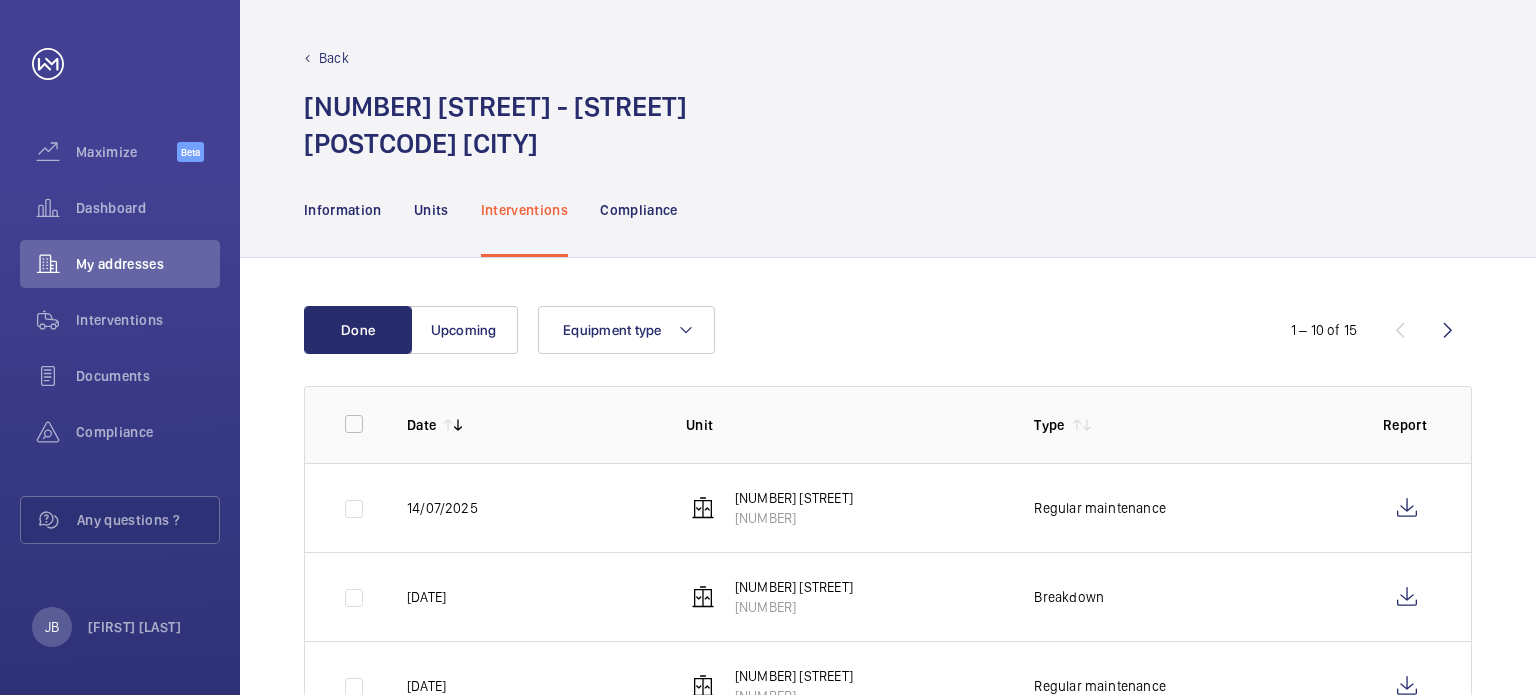 click on "Back" 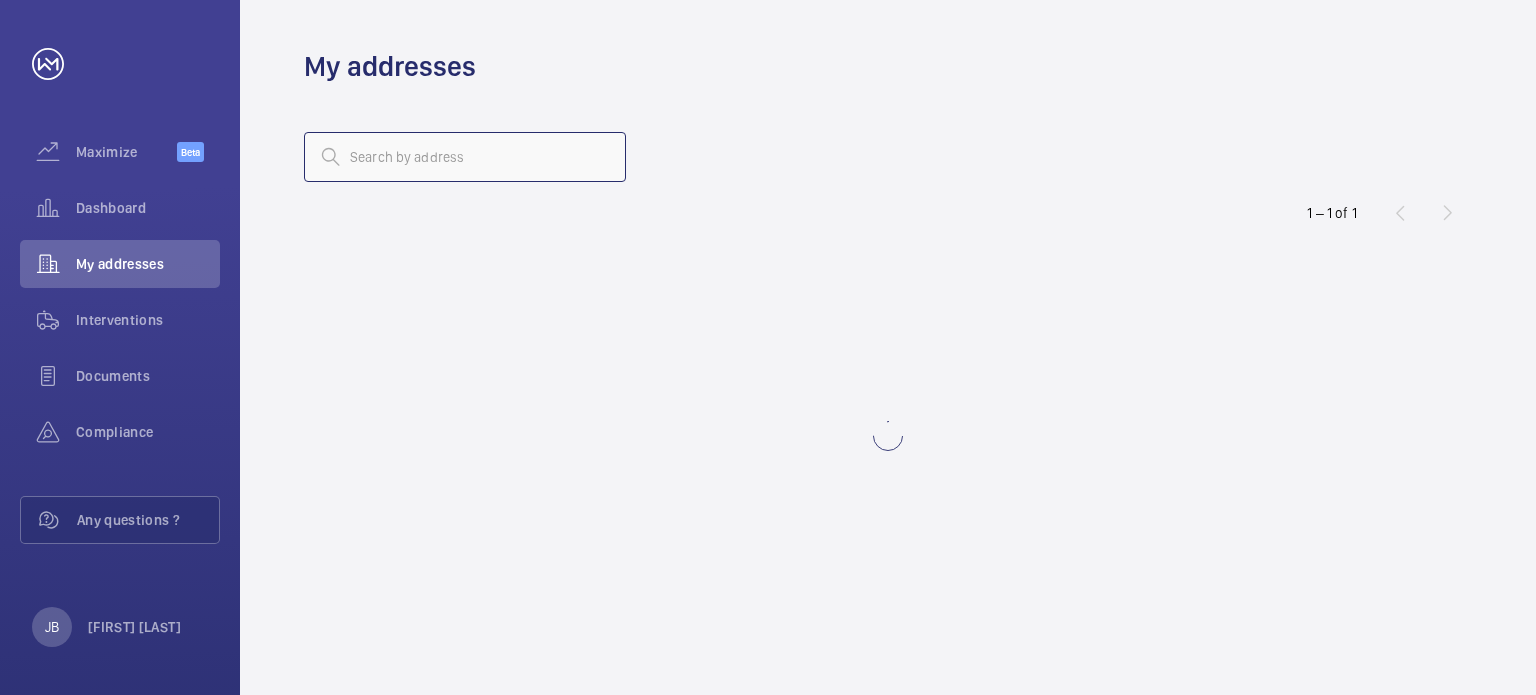 click 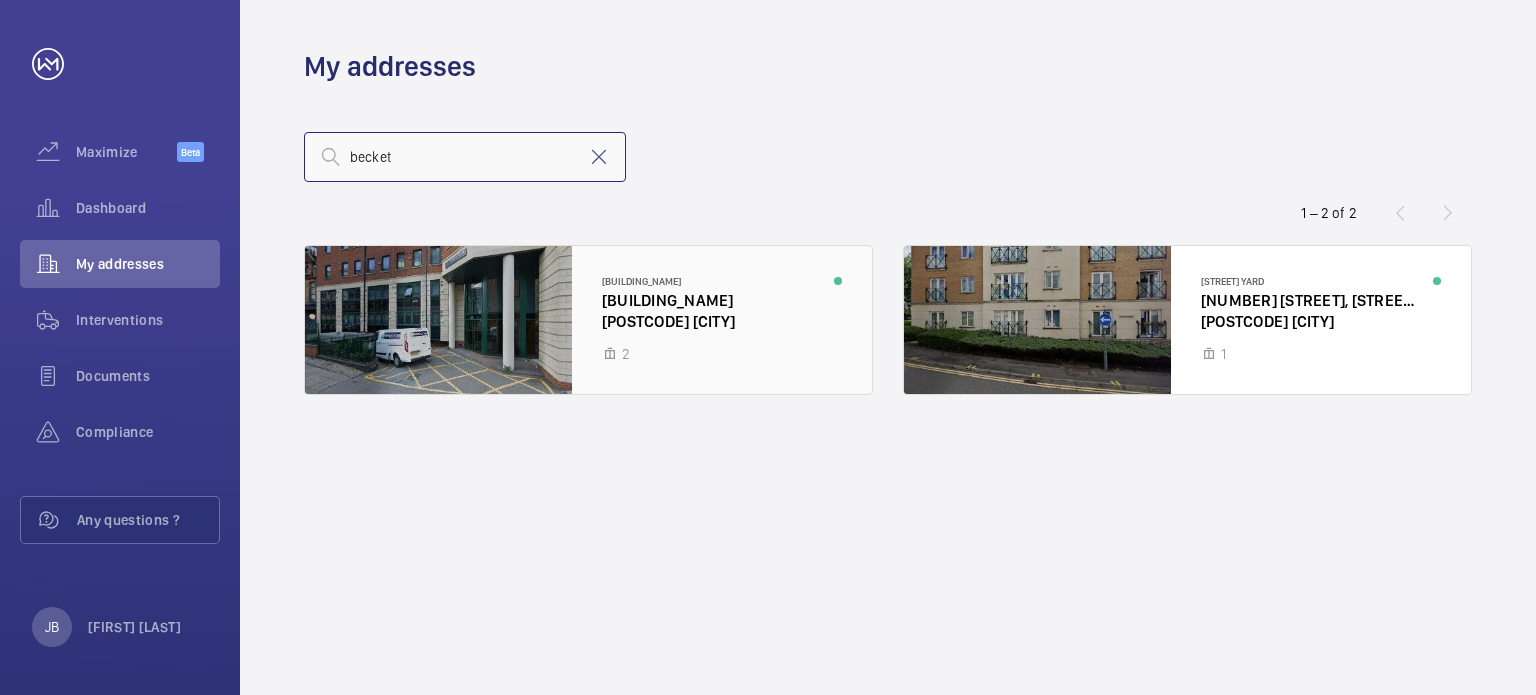 type on "becket" 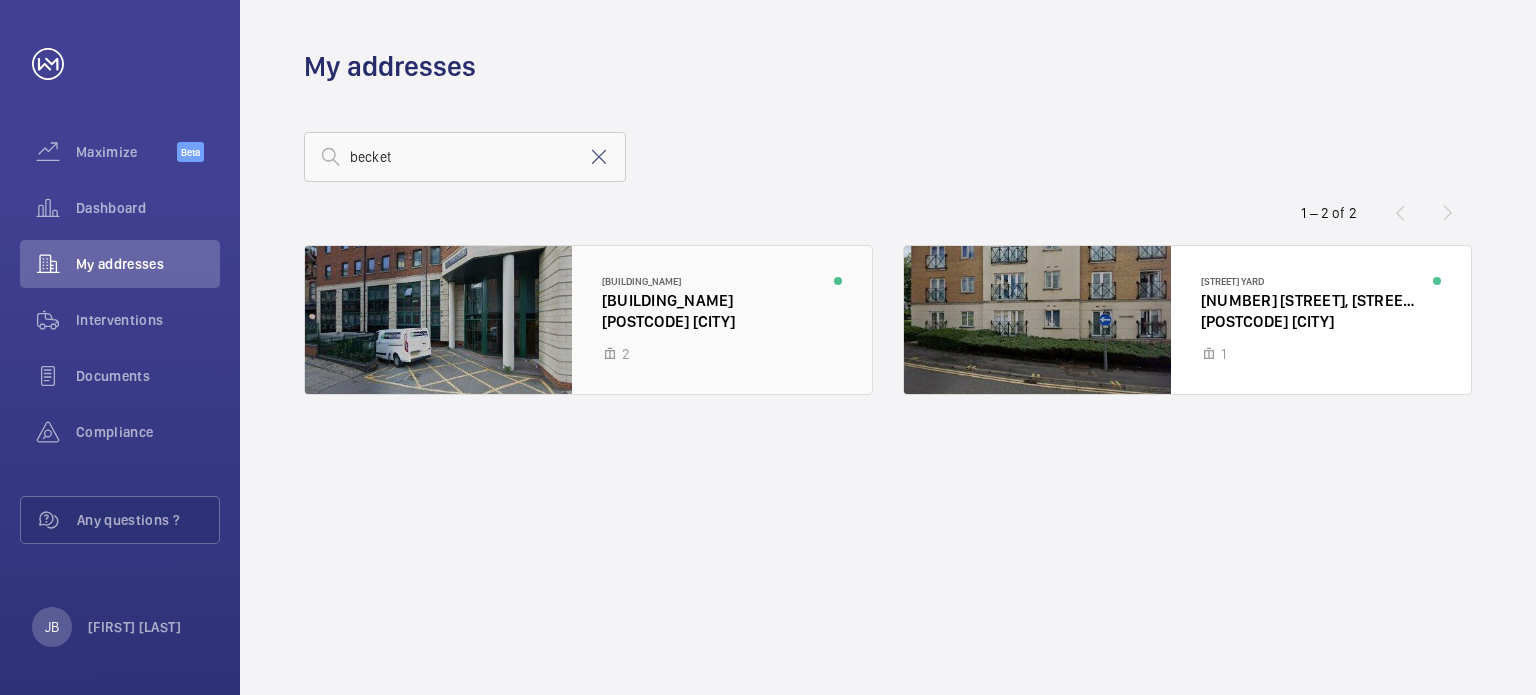 click 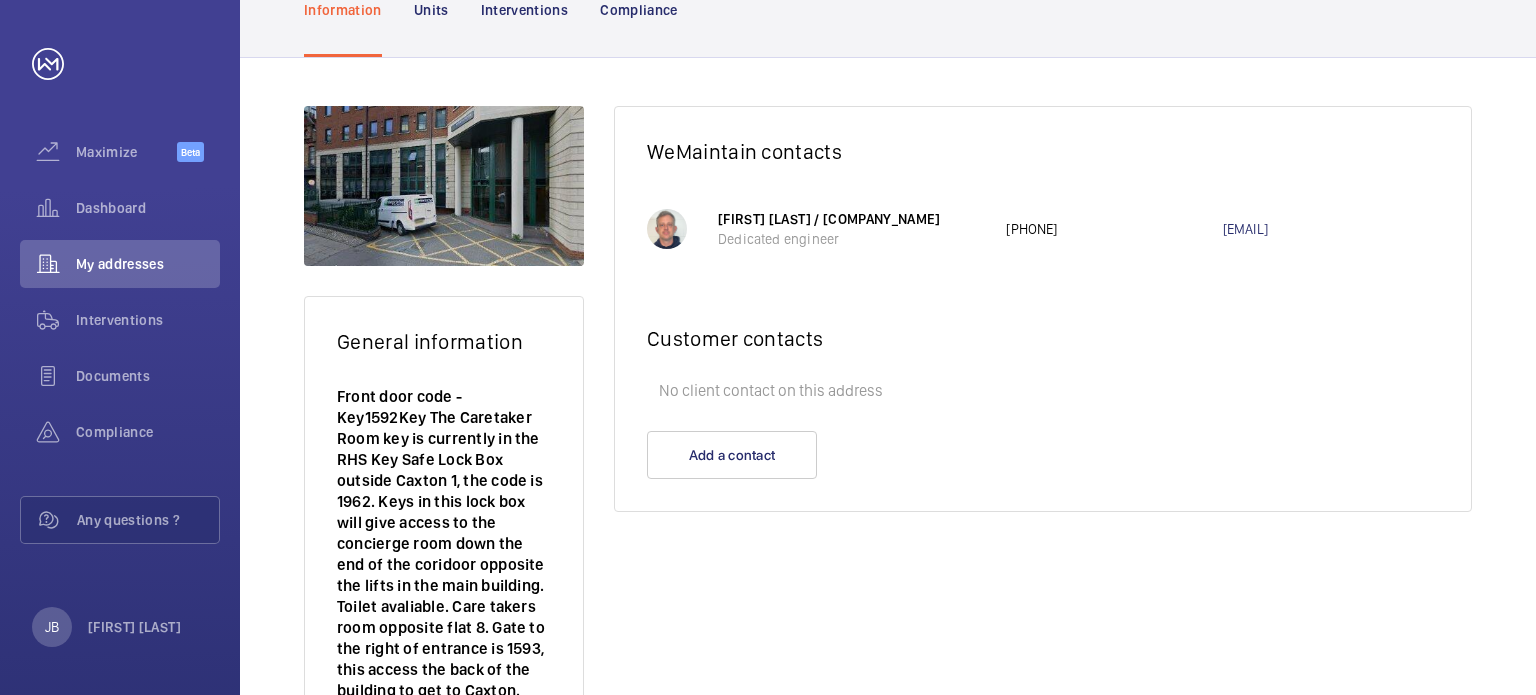 scroll, scrollTop: 0, scrollLeft: 0, axis: both 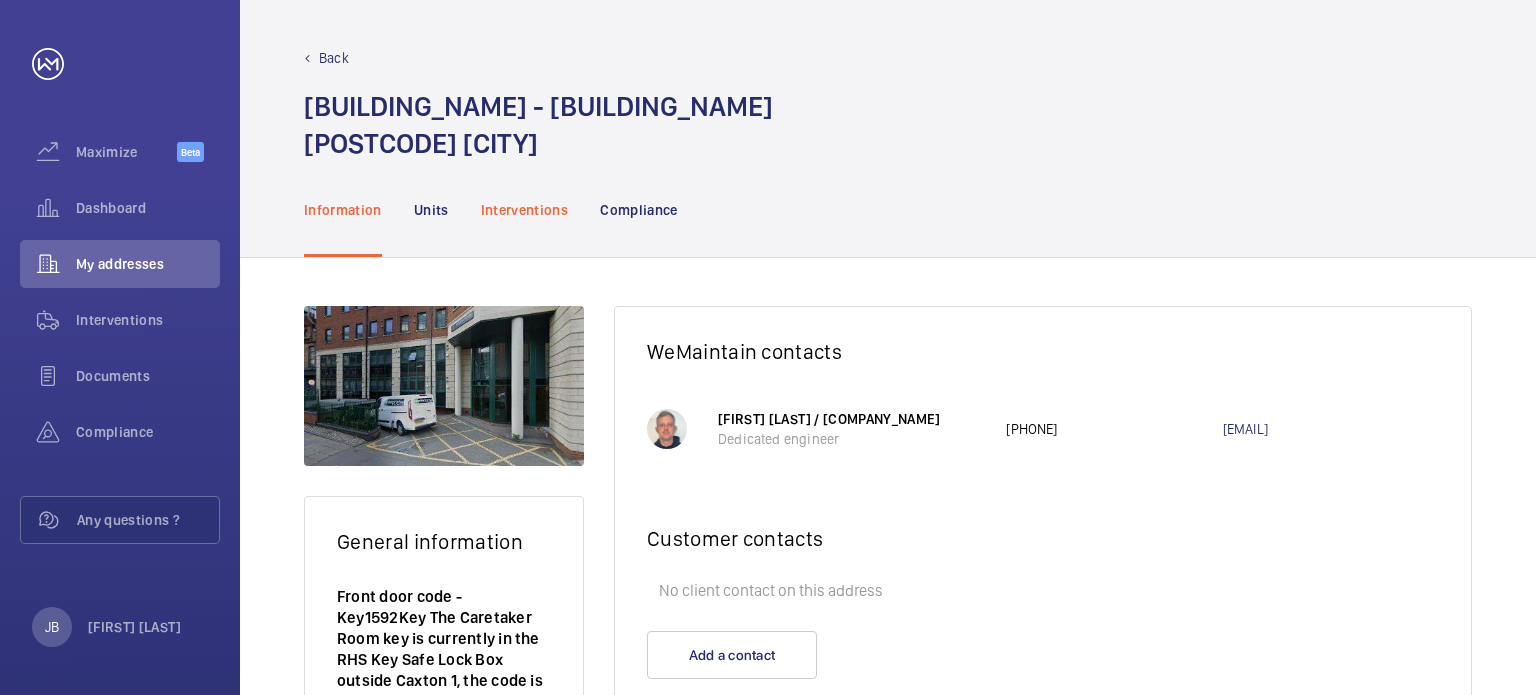 click on "Interventions" 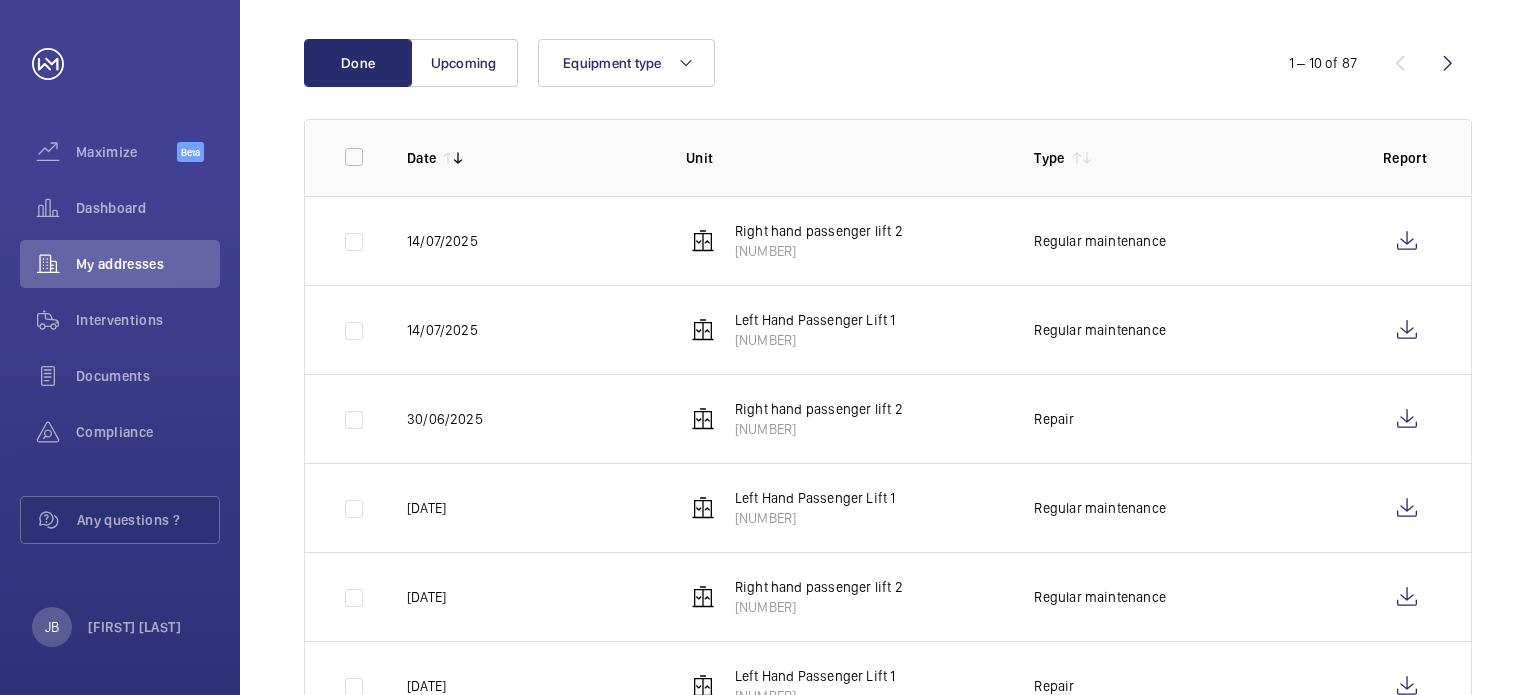 scroll, scrollTop: 300, scrollLeft: 0, axis: vertical 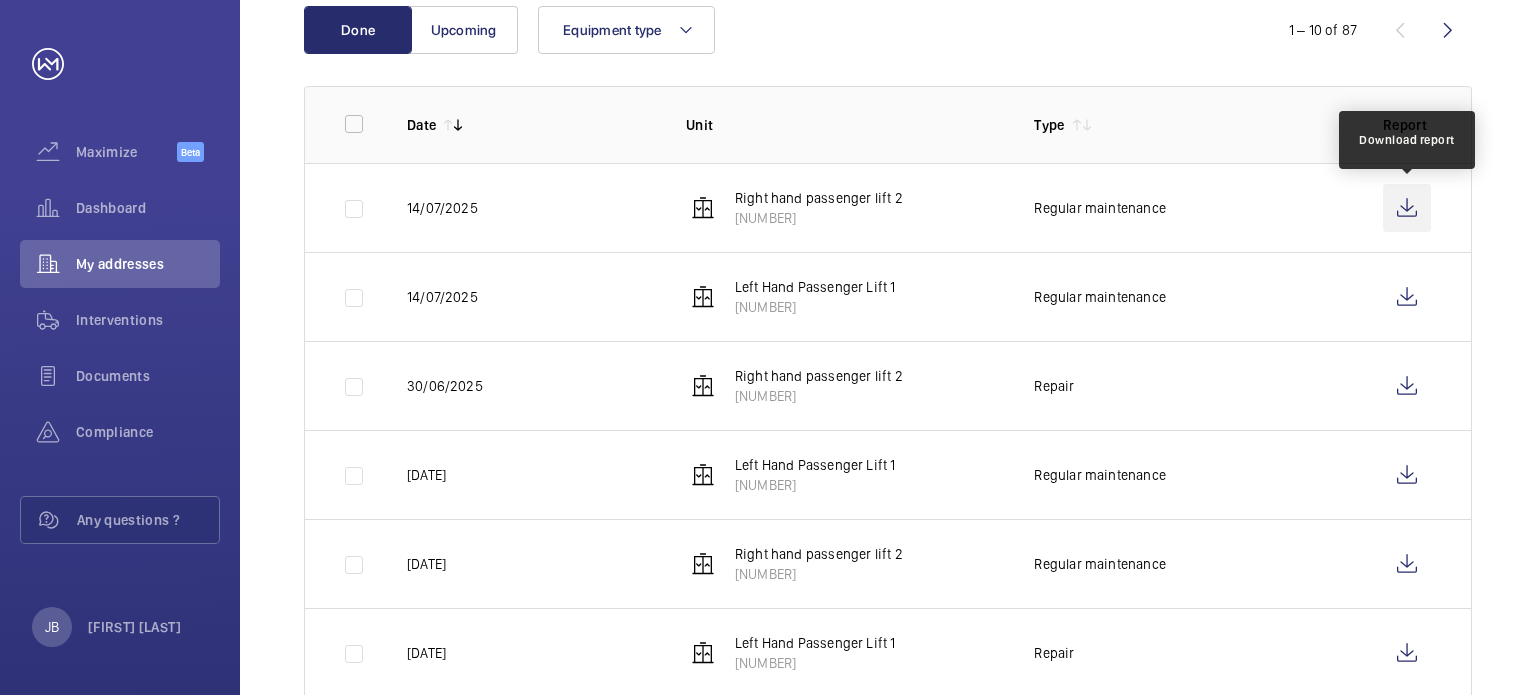 click 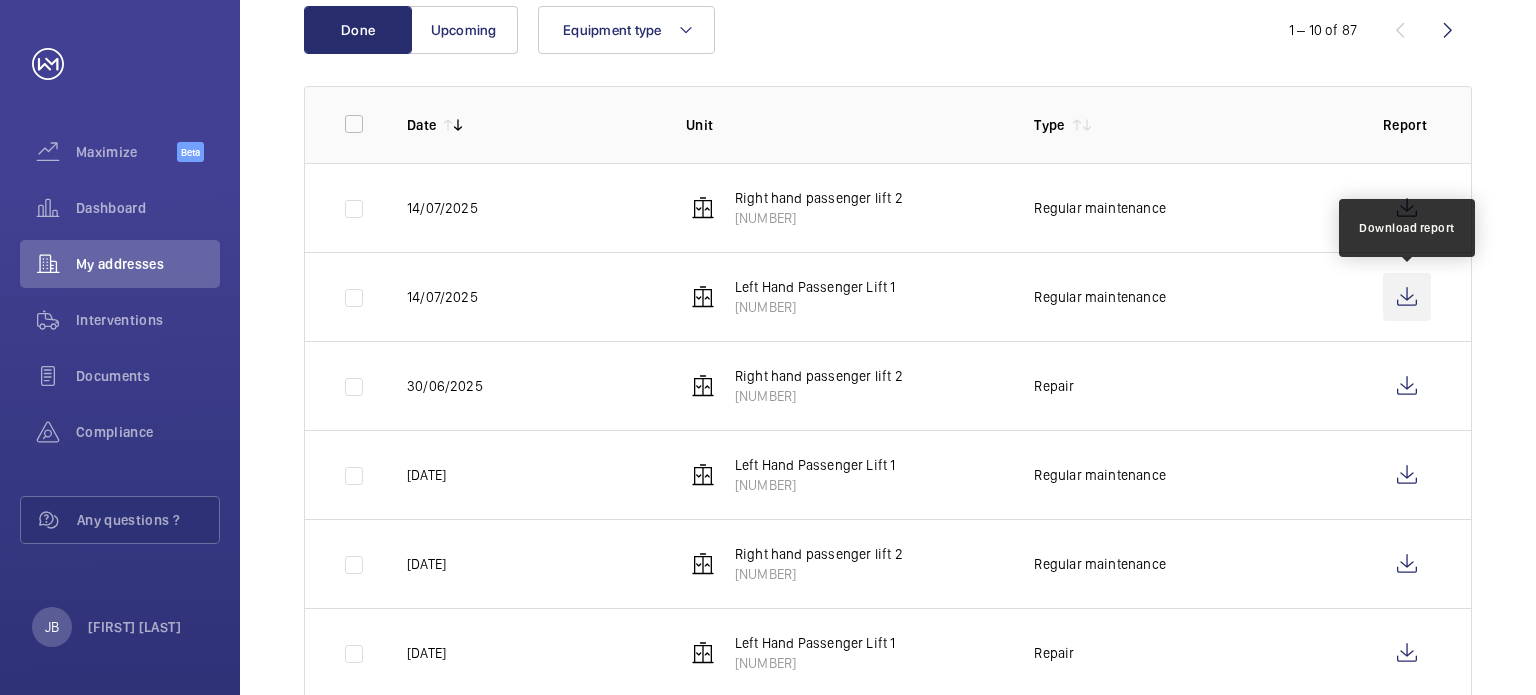 click 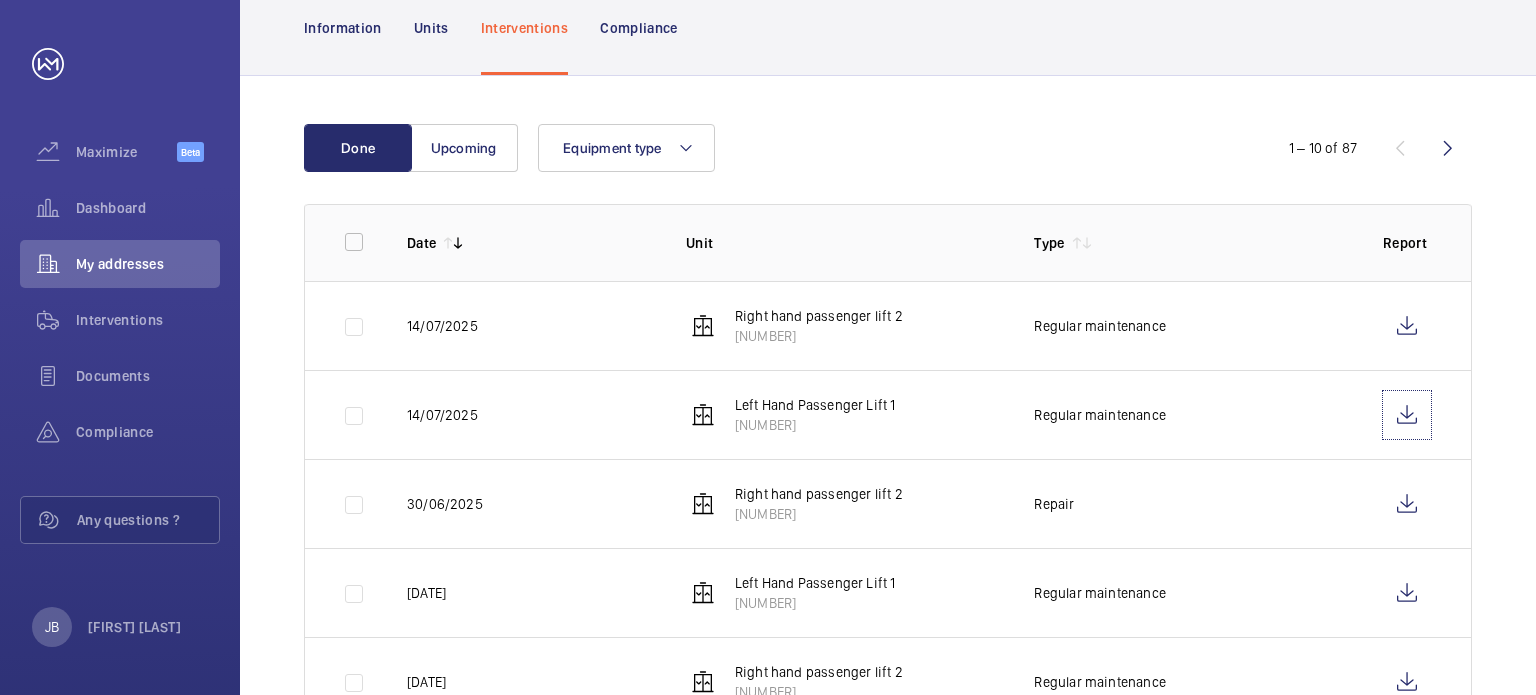 scroll, scrollTop: 0, scrollLeft: 0, axis: both 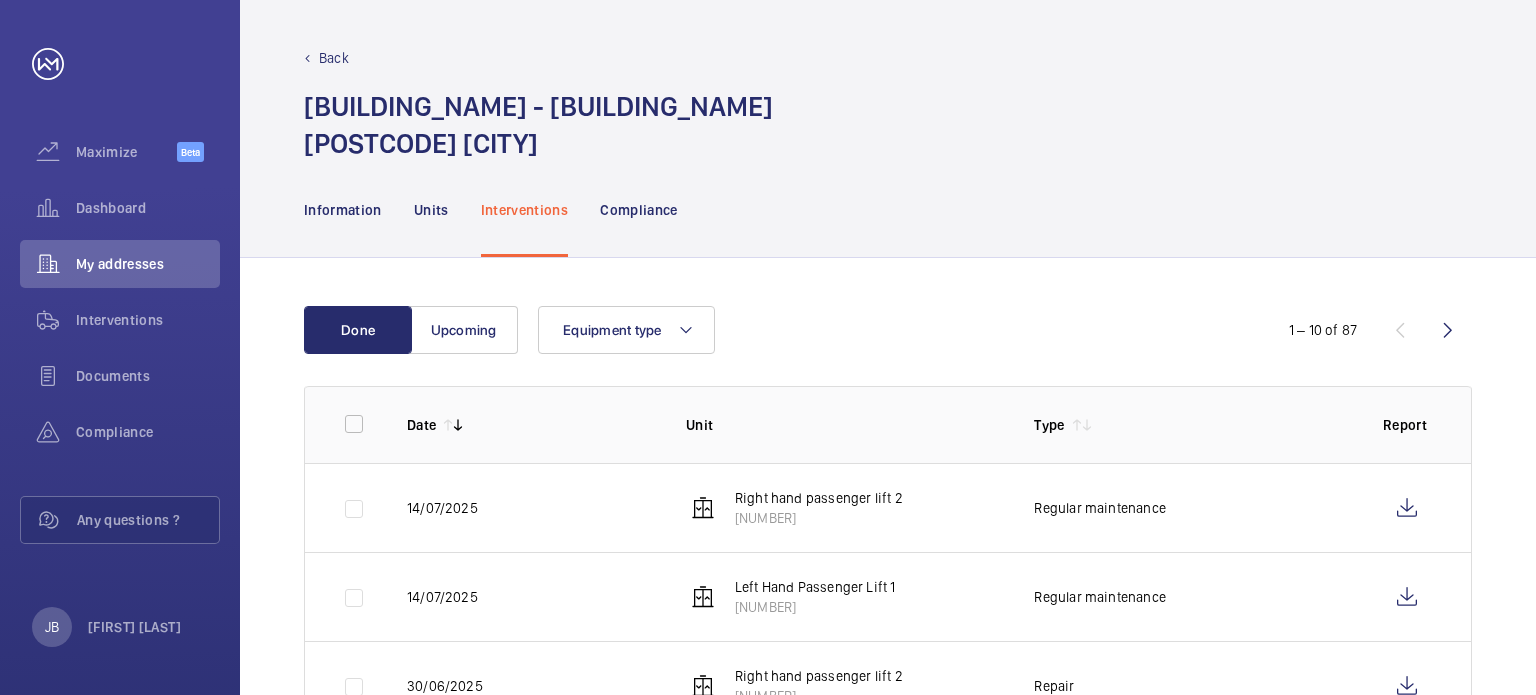 click on "Back" 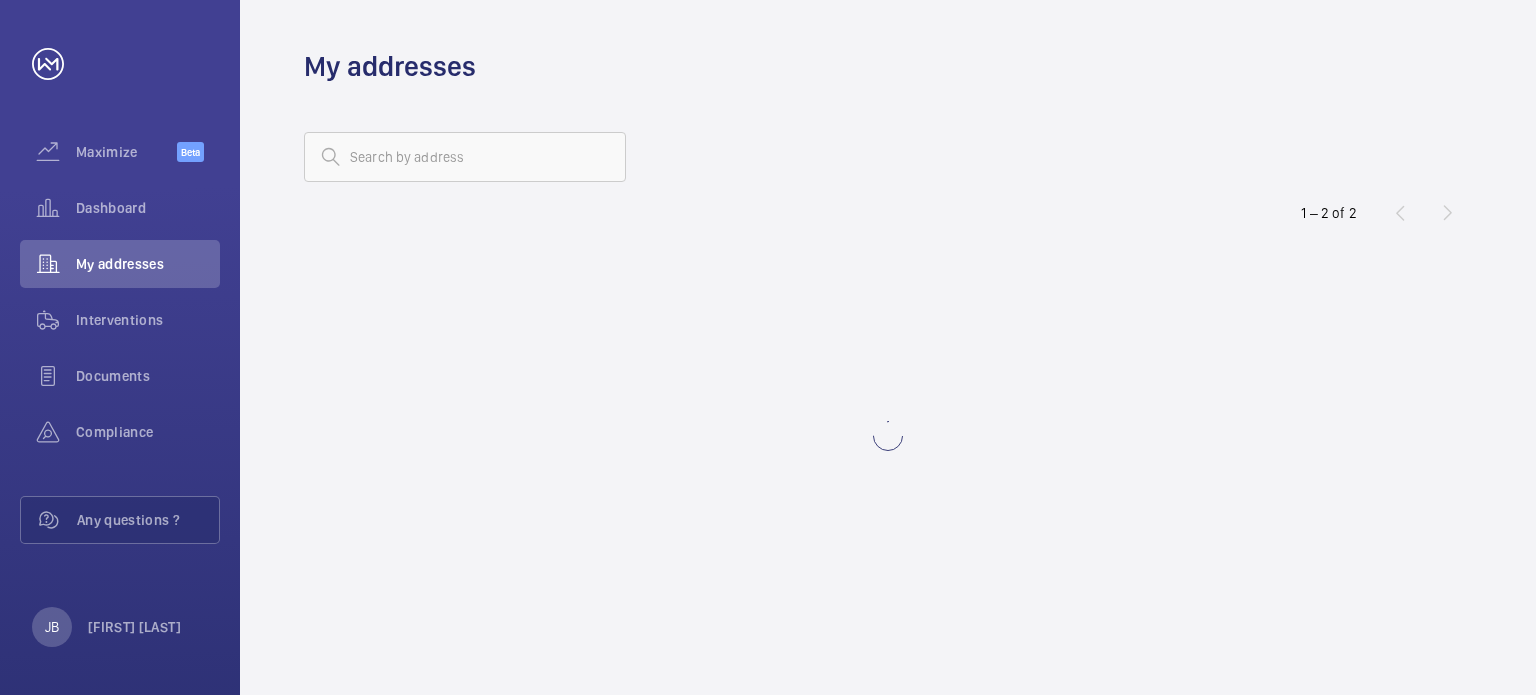 drag, startPoint x: 375, startPoint y: 128, endPoint x: 382, endPoint y: 144, distance: 17.464249 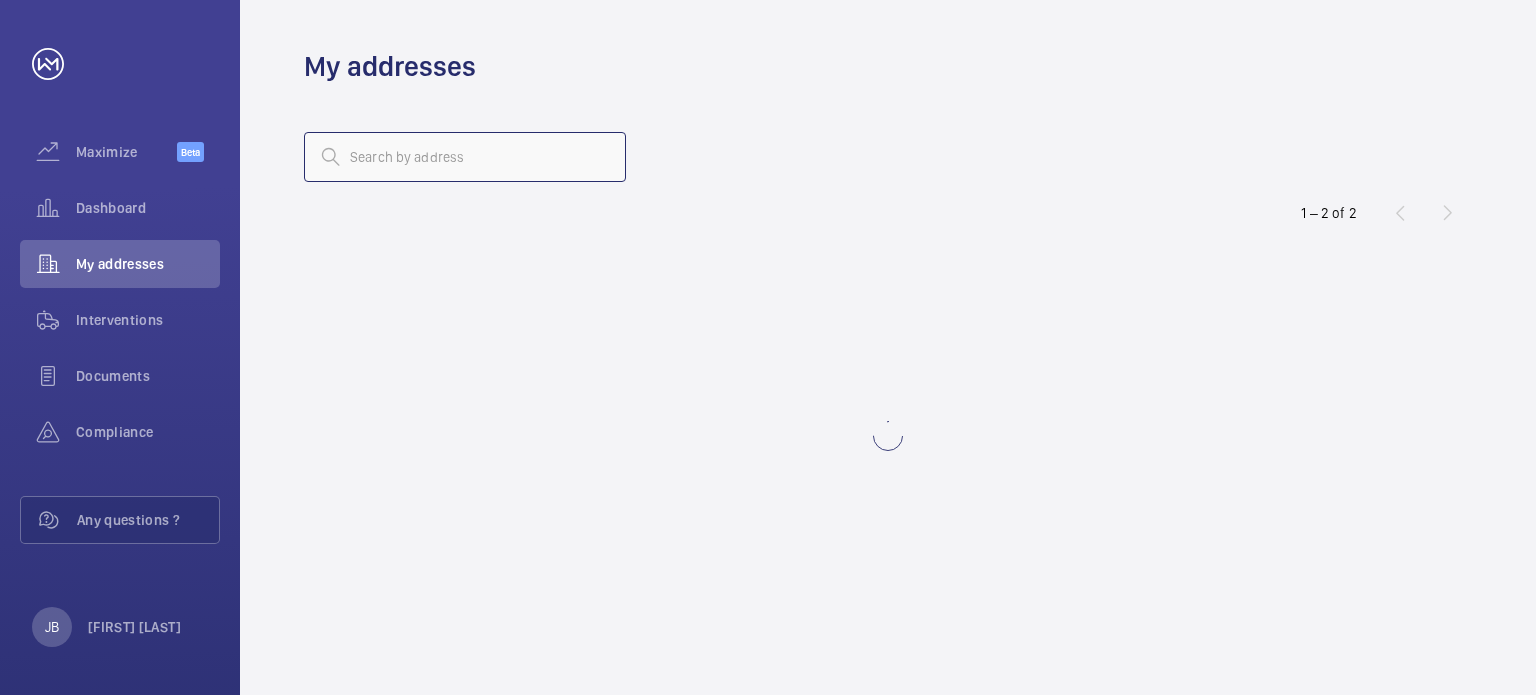 click 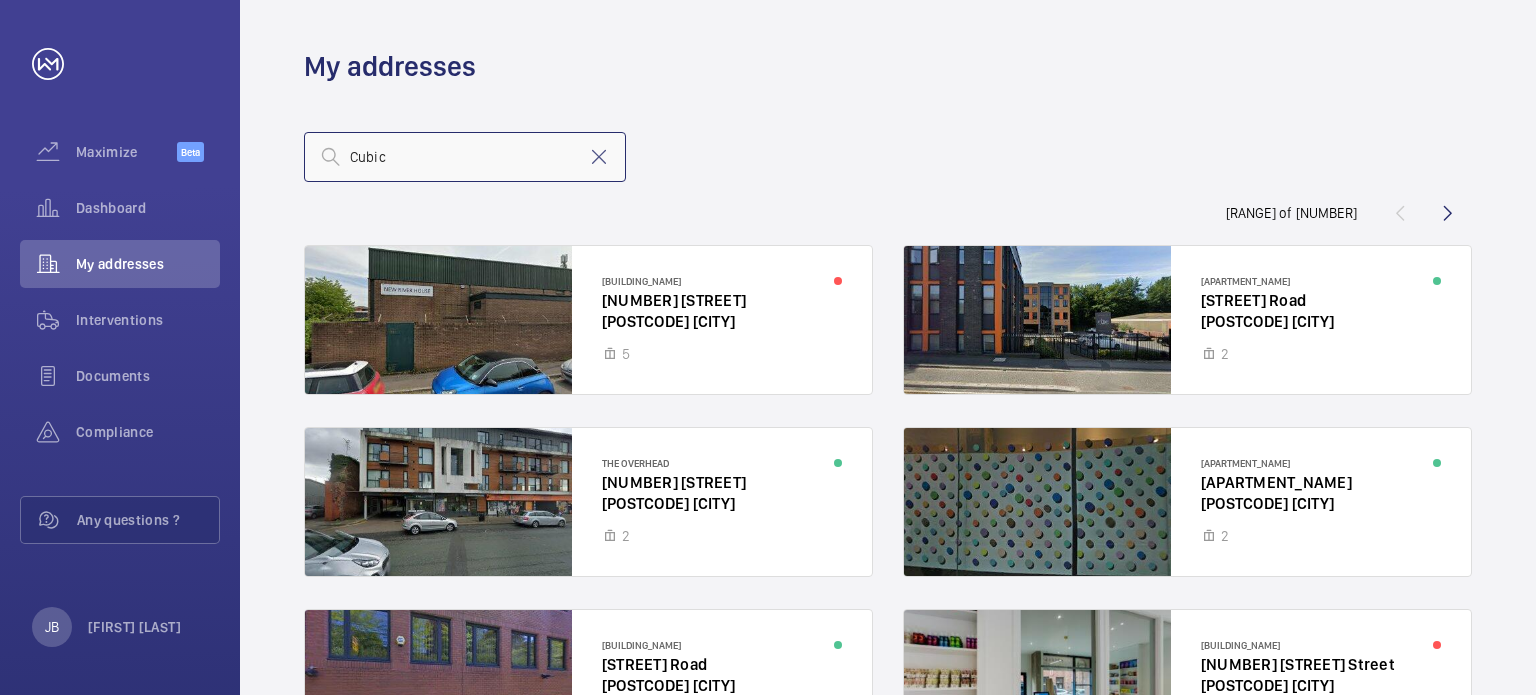 type on "Cubic" 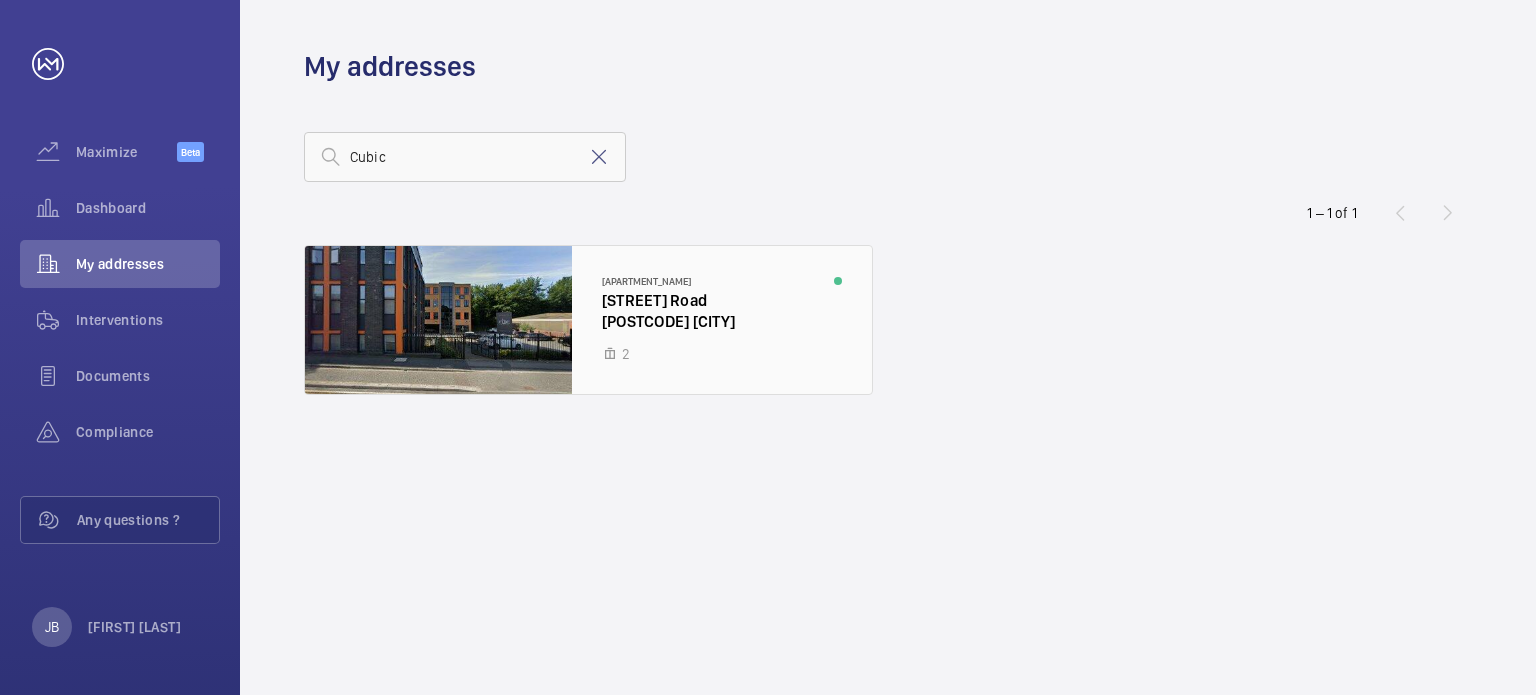 click 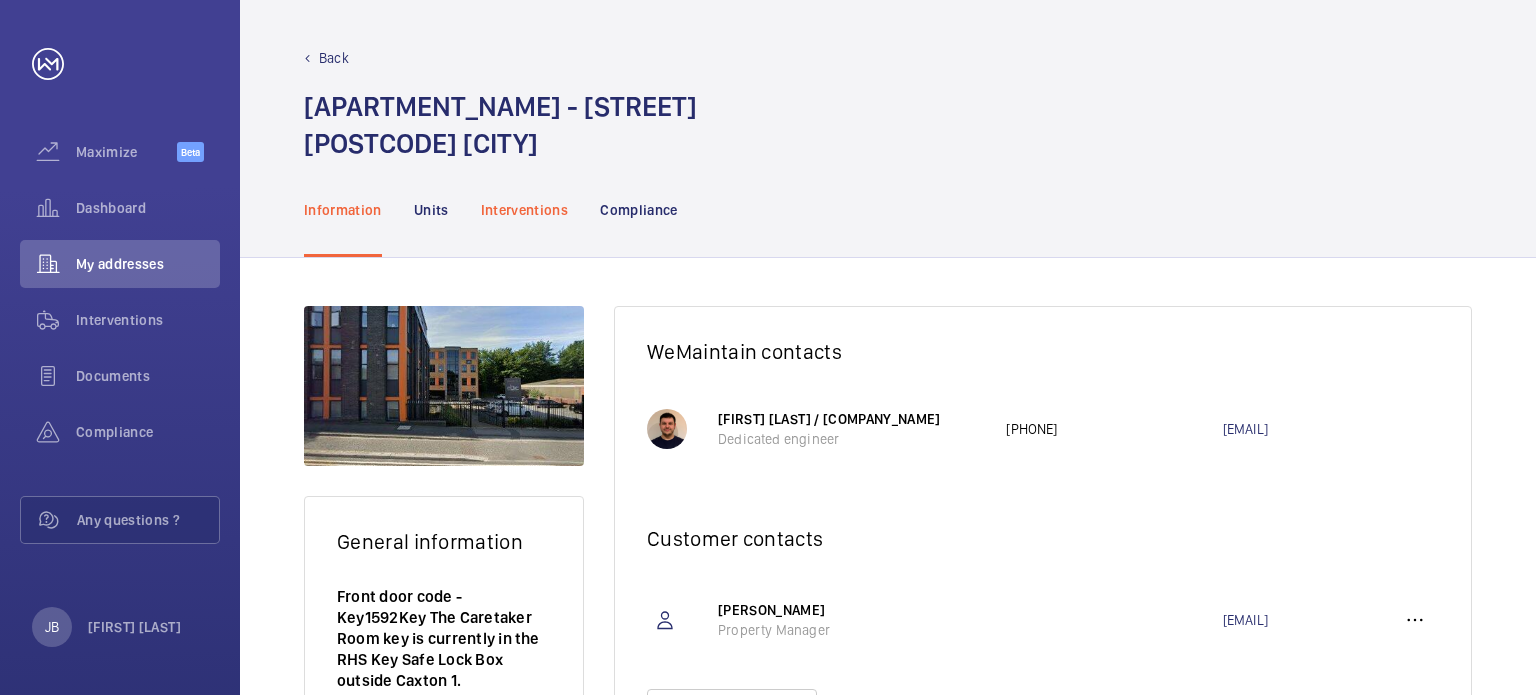click on "Interventions" 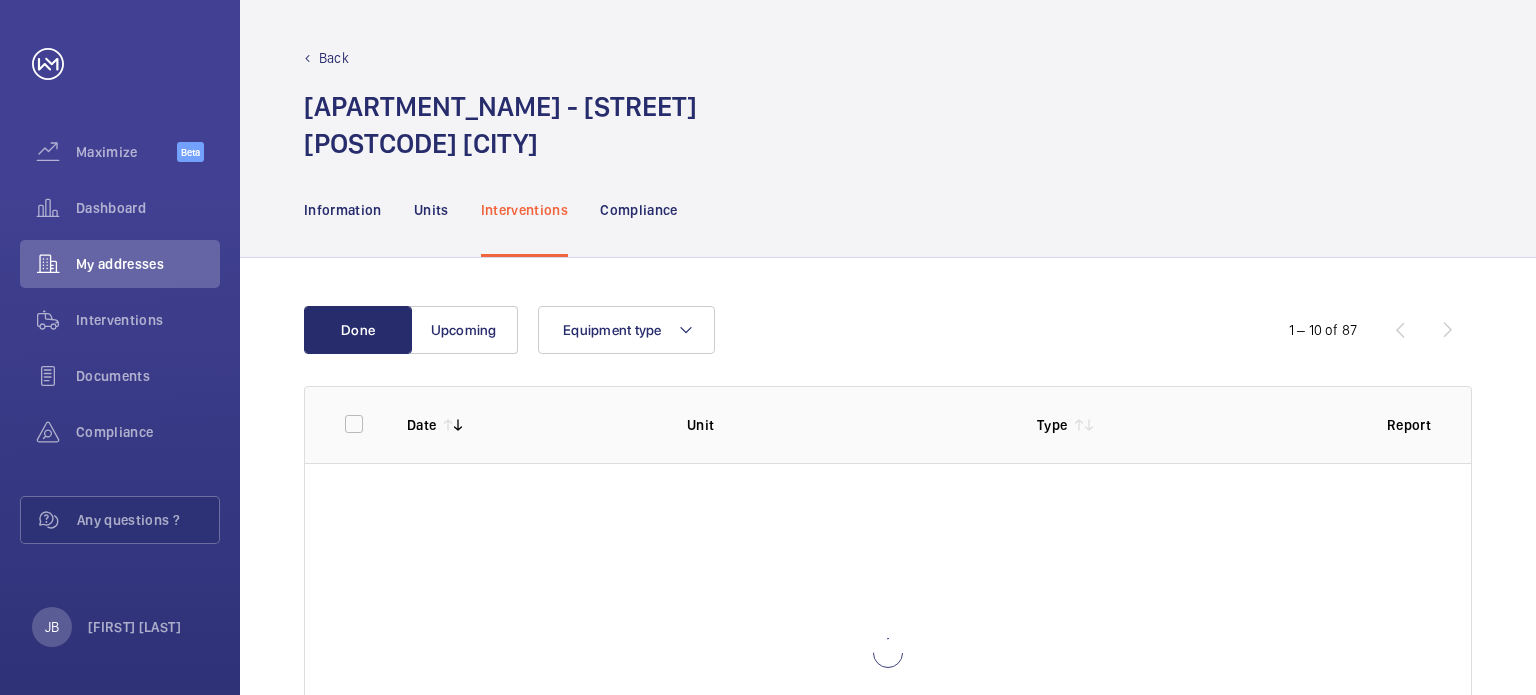 scroll, scrollTop: 196, scrollLeft: 0, axis: vertical 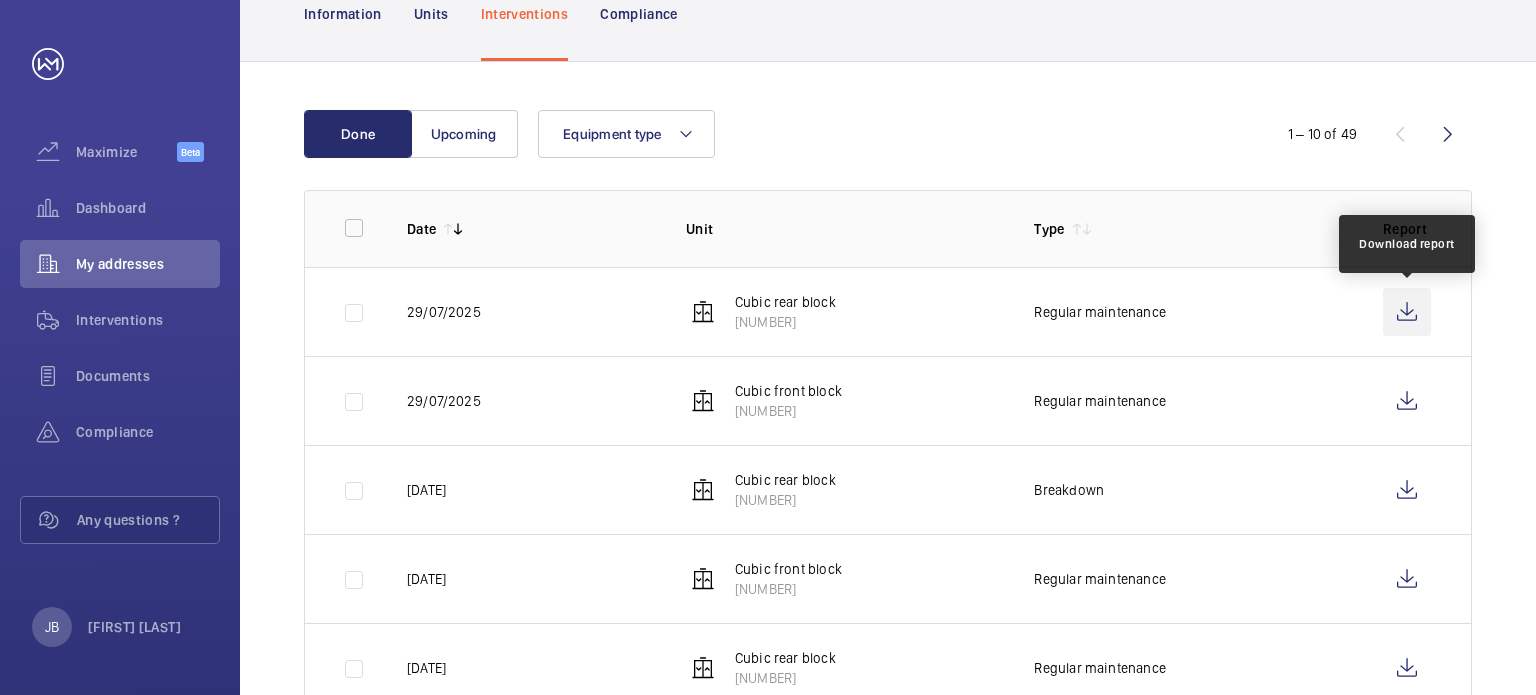 click 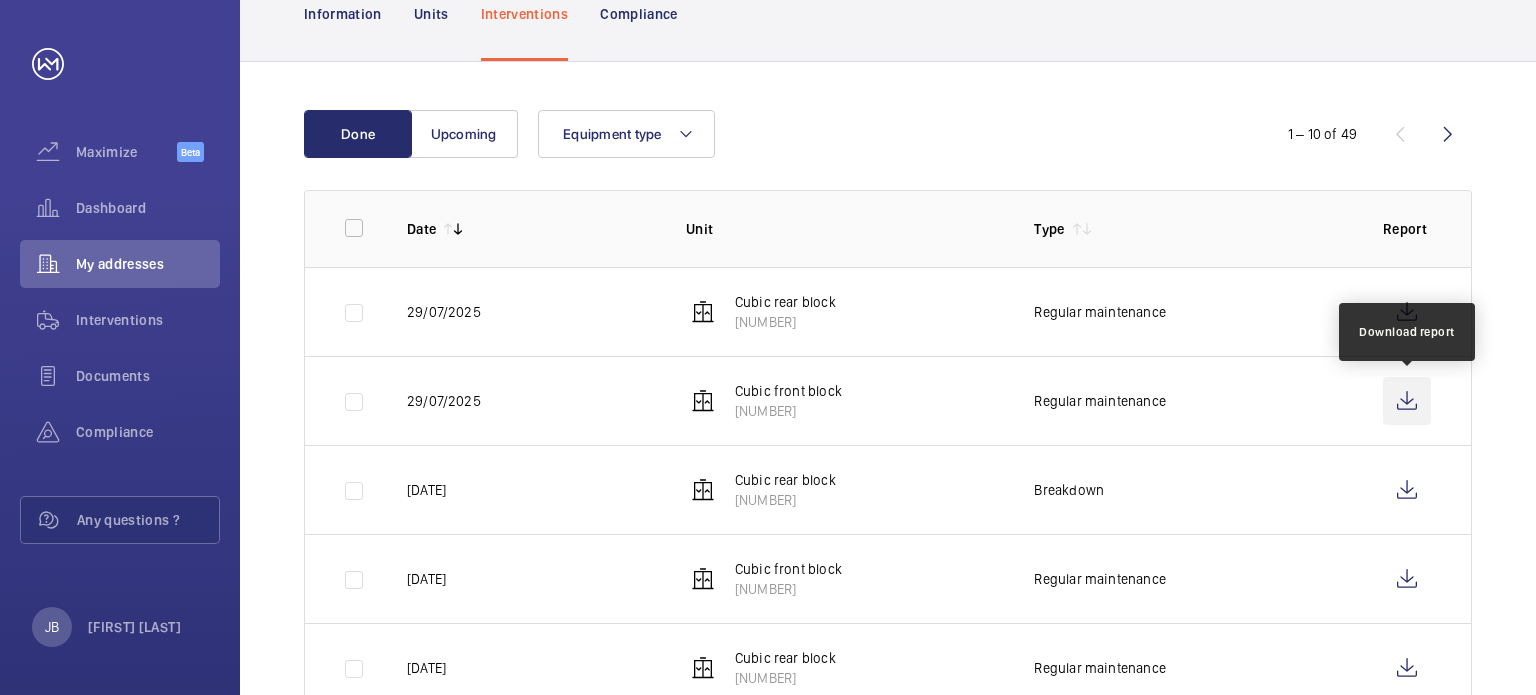 click 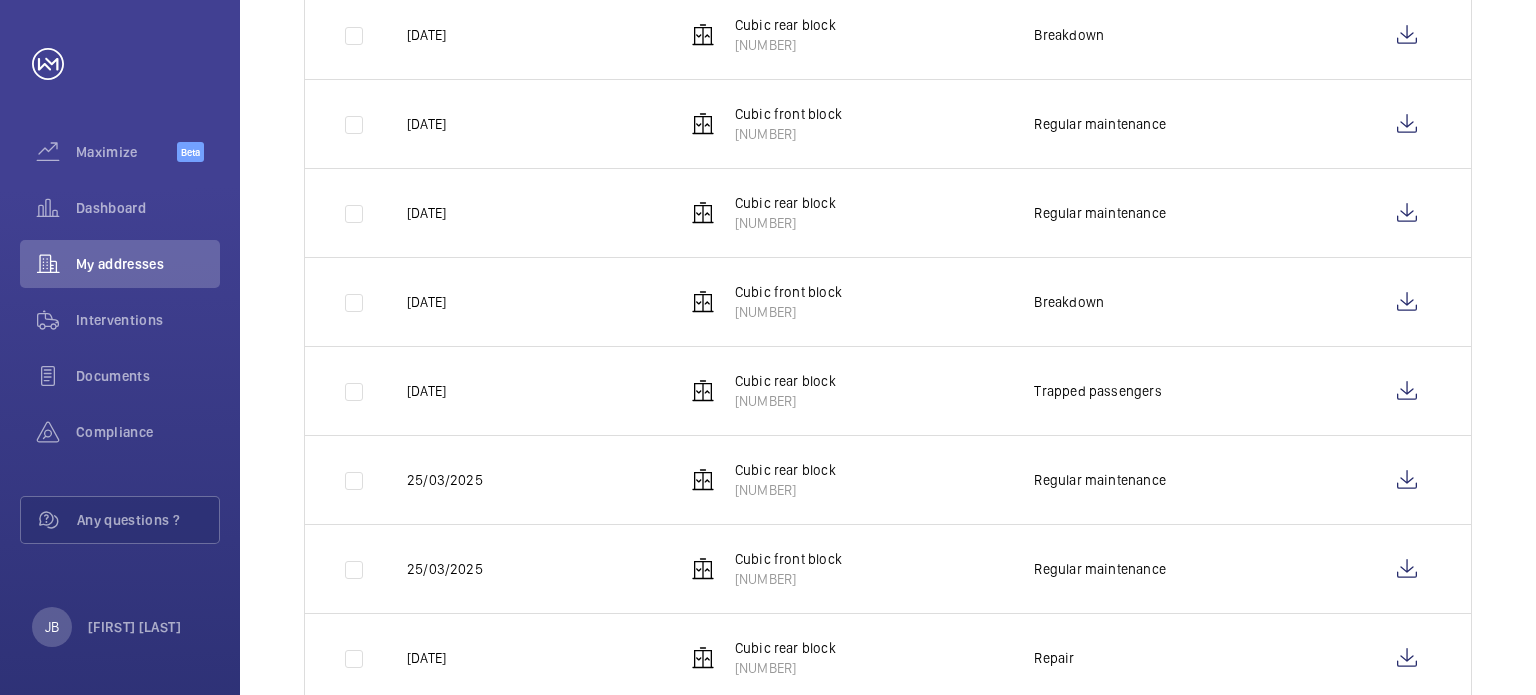 scroll, scrollTop: 604, scrollLeft: 0, axis: vertical 